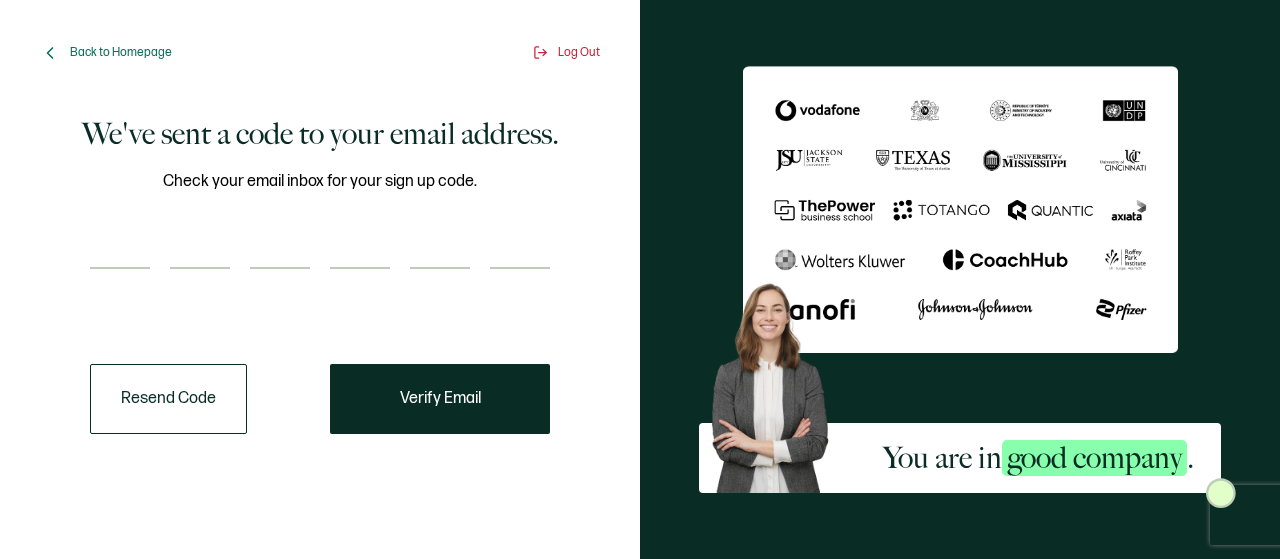 scroll, scrollTop: 0, scrollLeft: 0, axis: both 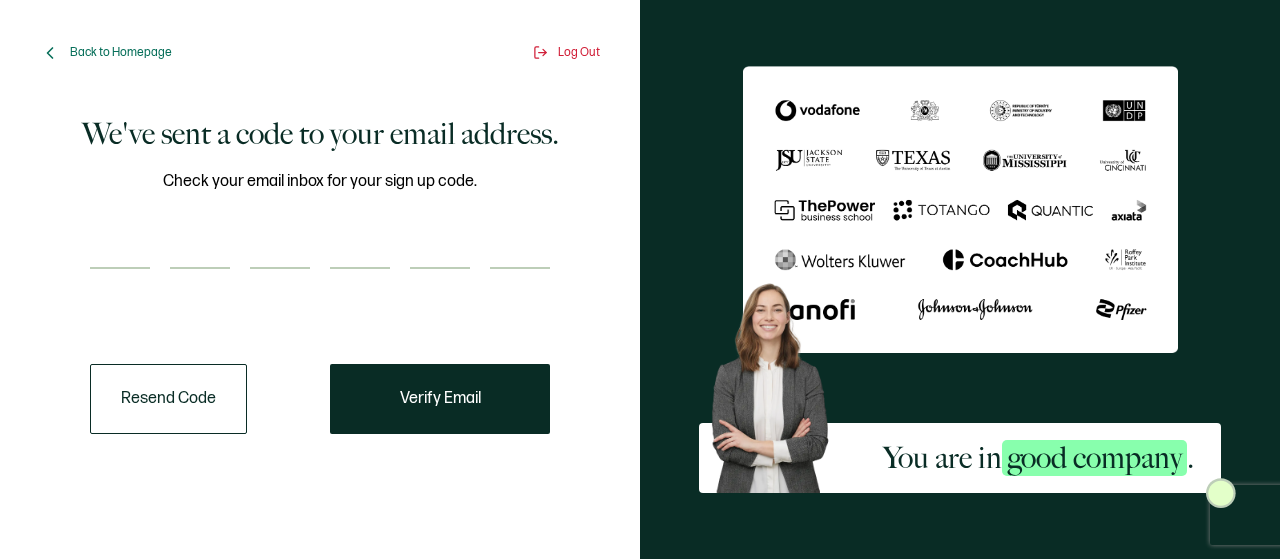 click at bounding box center (120, 249) 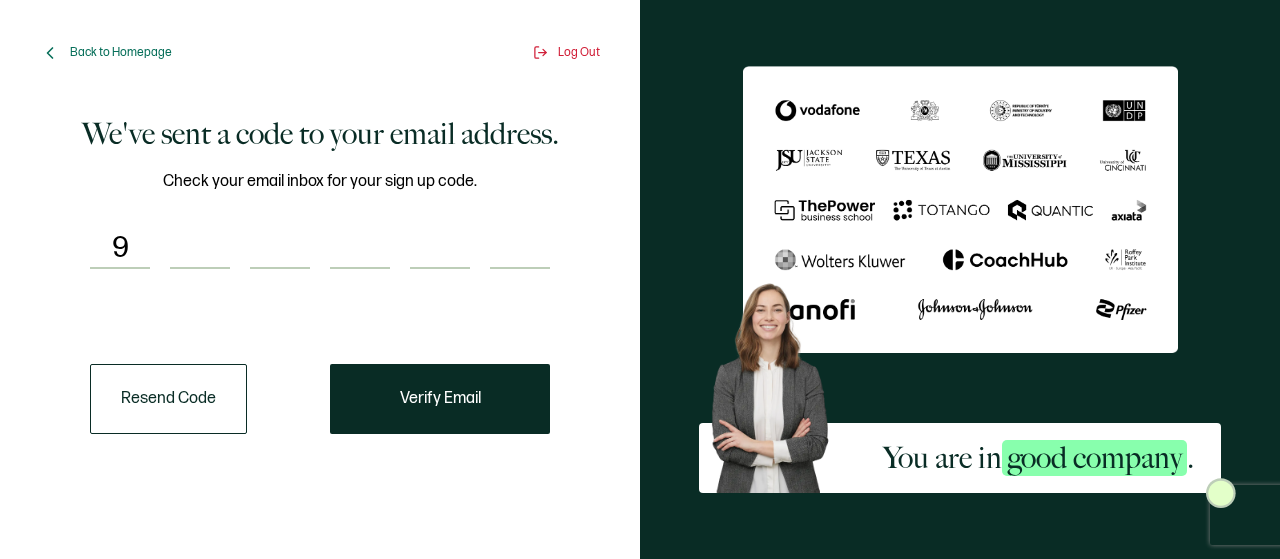 type on "0" 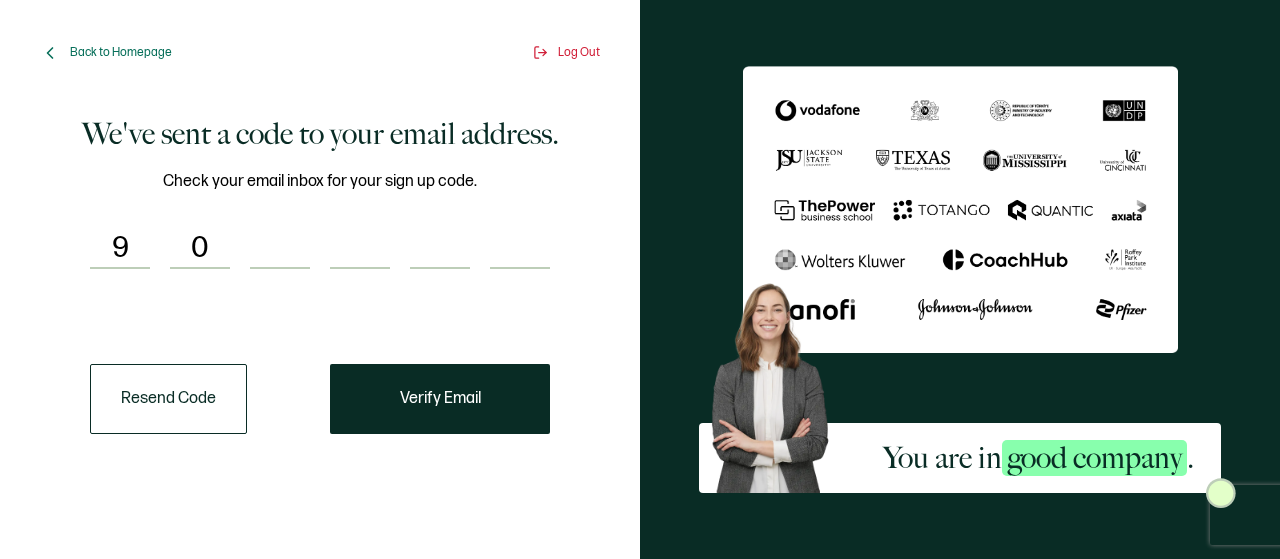 type on "0" 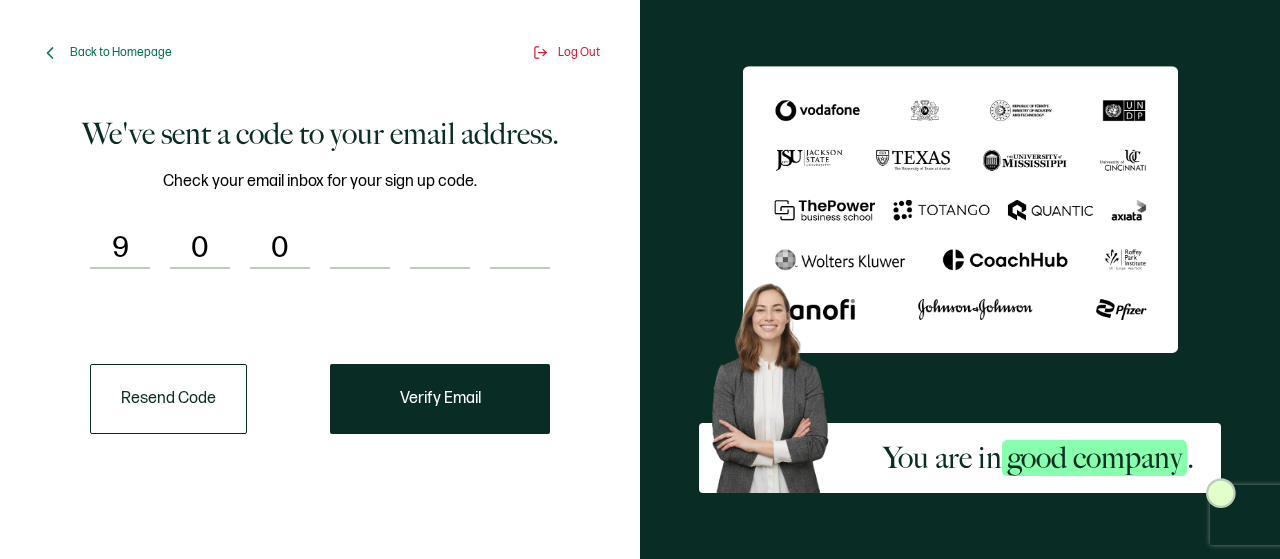 type on "9" 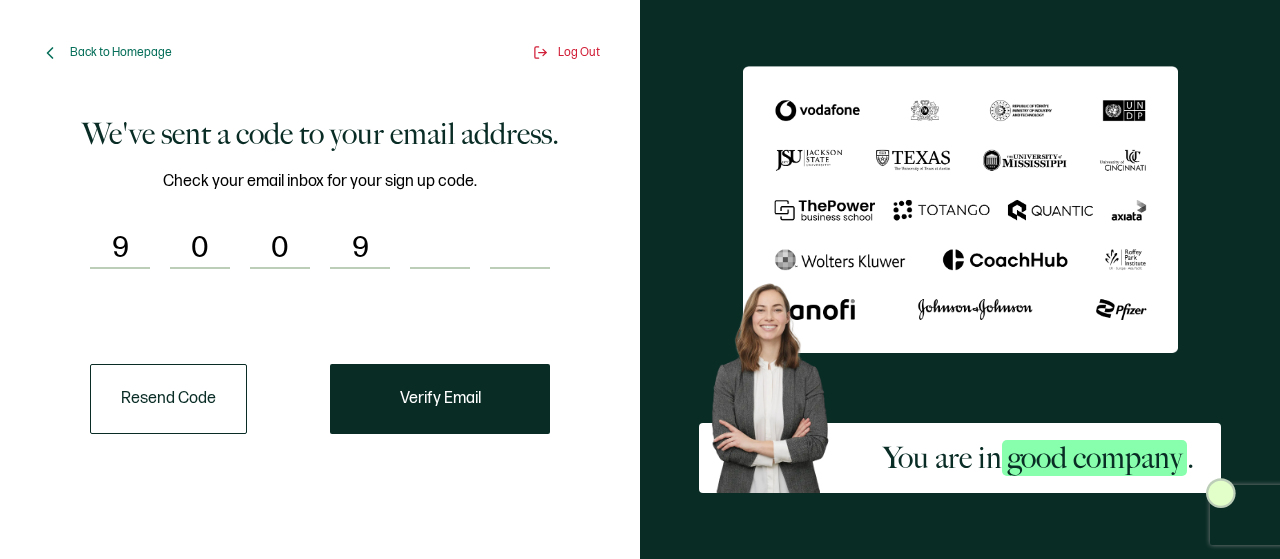 type on "8" 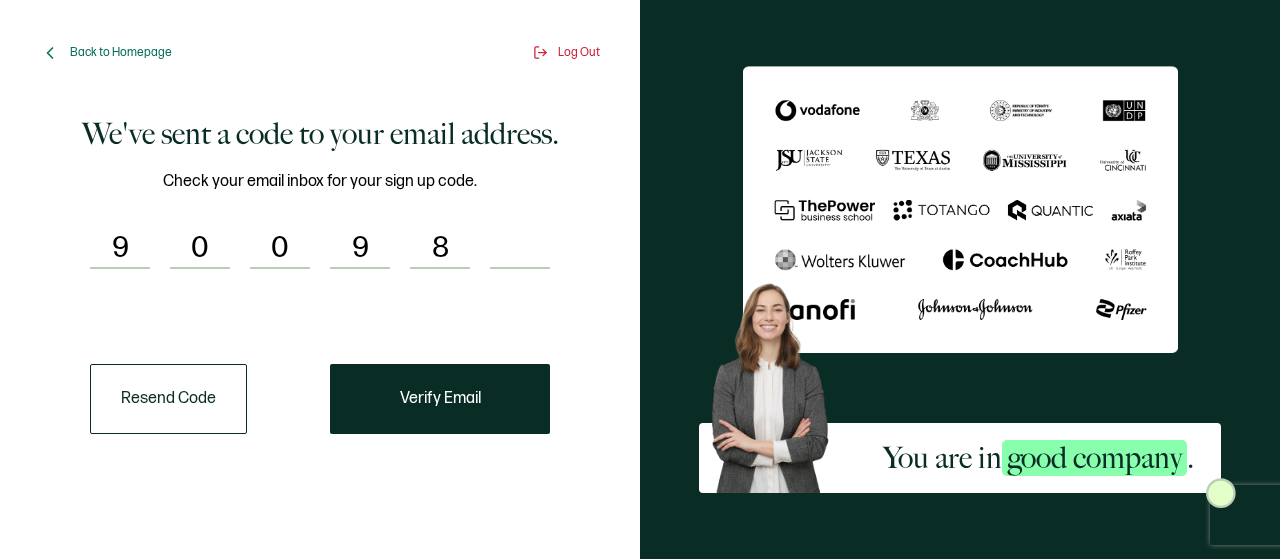 type on "7" 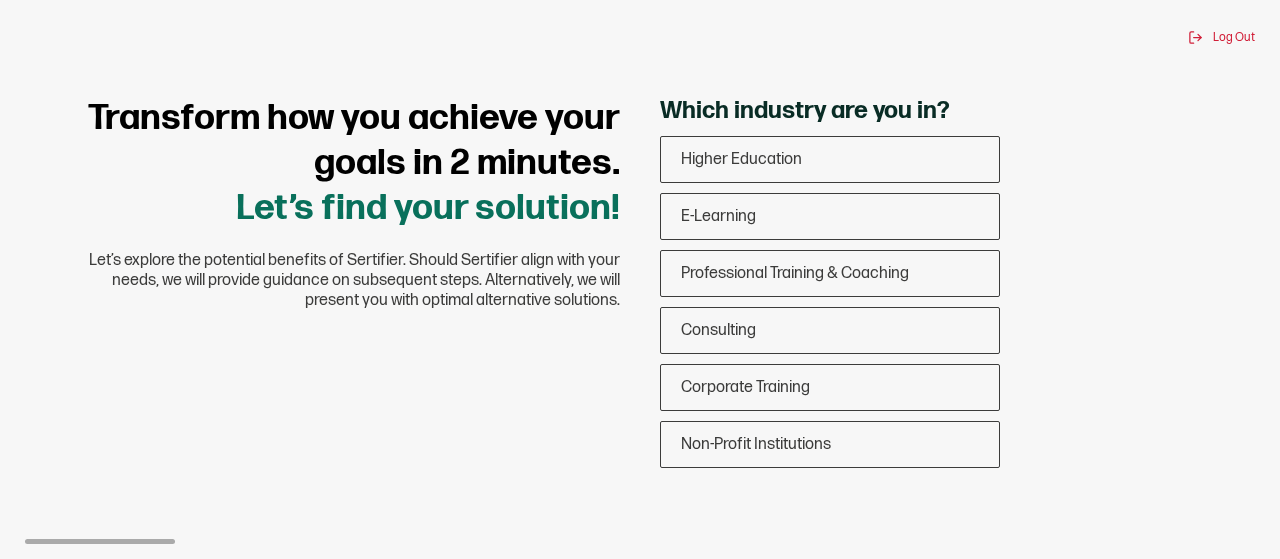 drag, startPoint x: 708, startPoint y: 157, endPoint x: 632, endPoint y: 251, distance: 120.880104 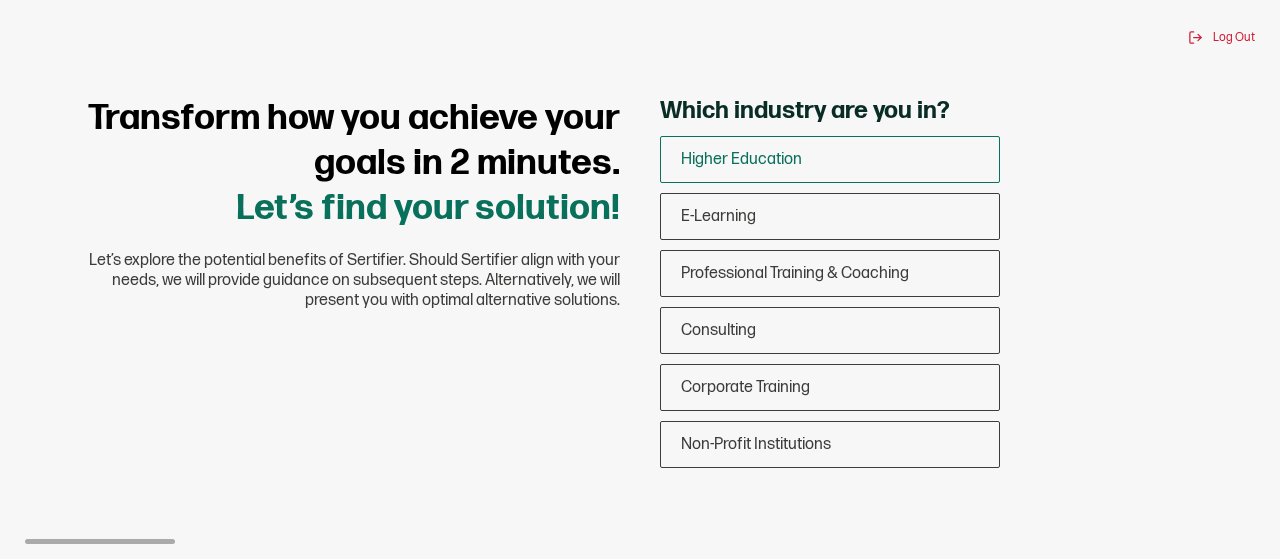 click on "Higher Education" at bounding box center [830, 159] 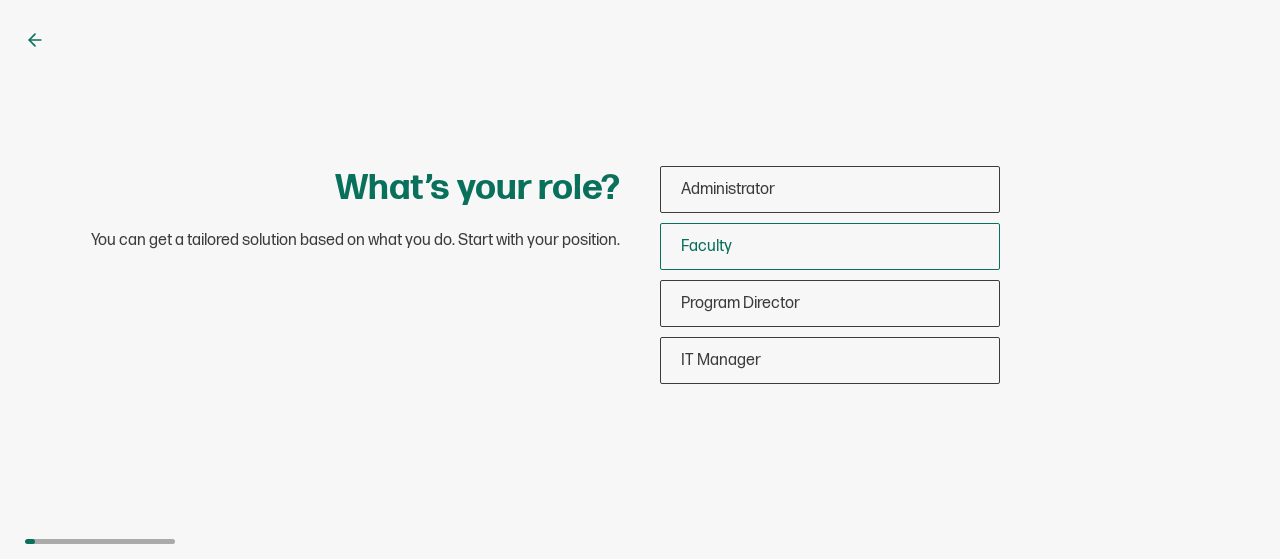 click on "Faculty" at bounding box center [706, 246] 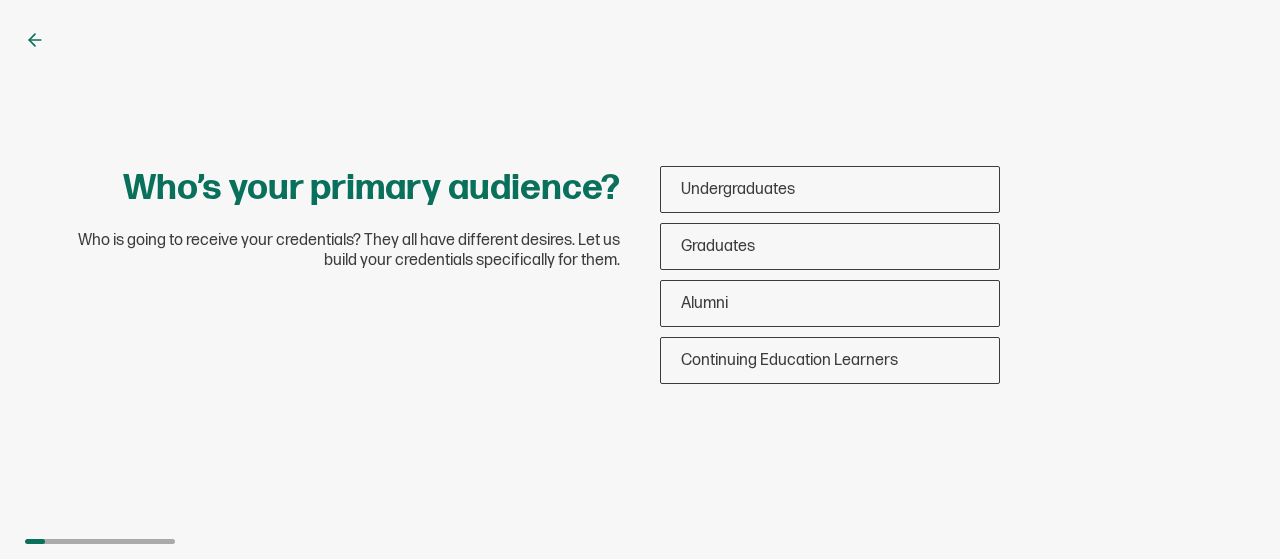 click on "Graduates" at bounding box center (718, 246) 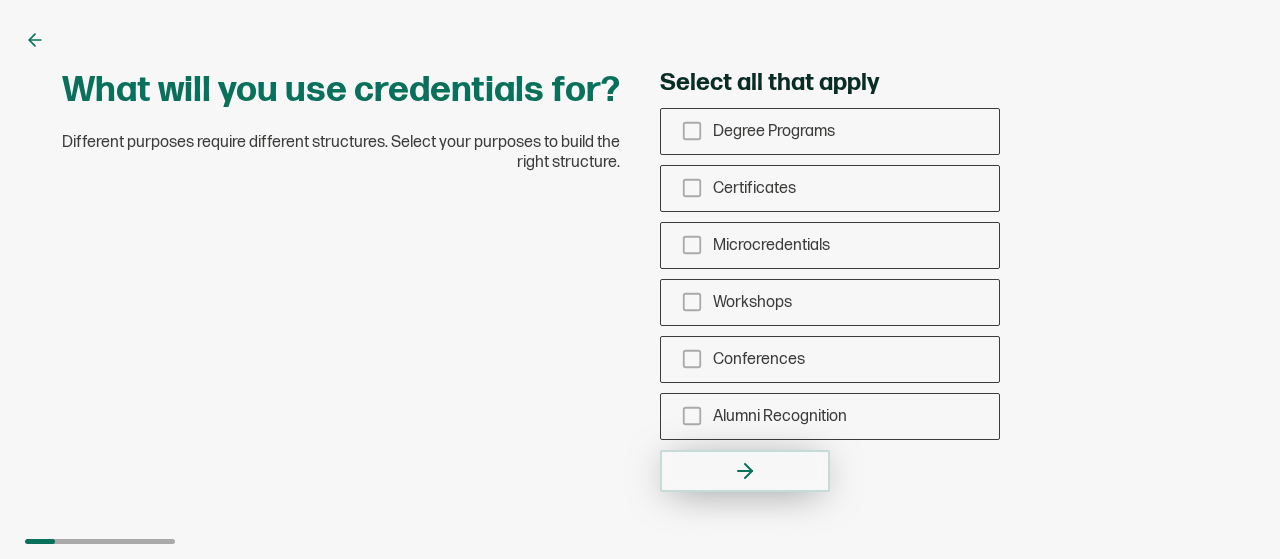 click 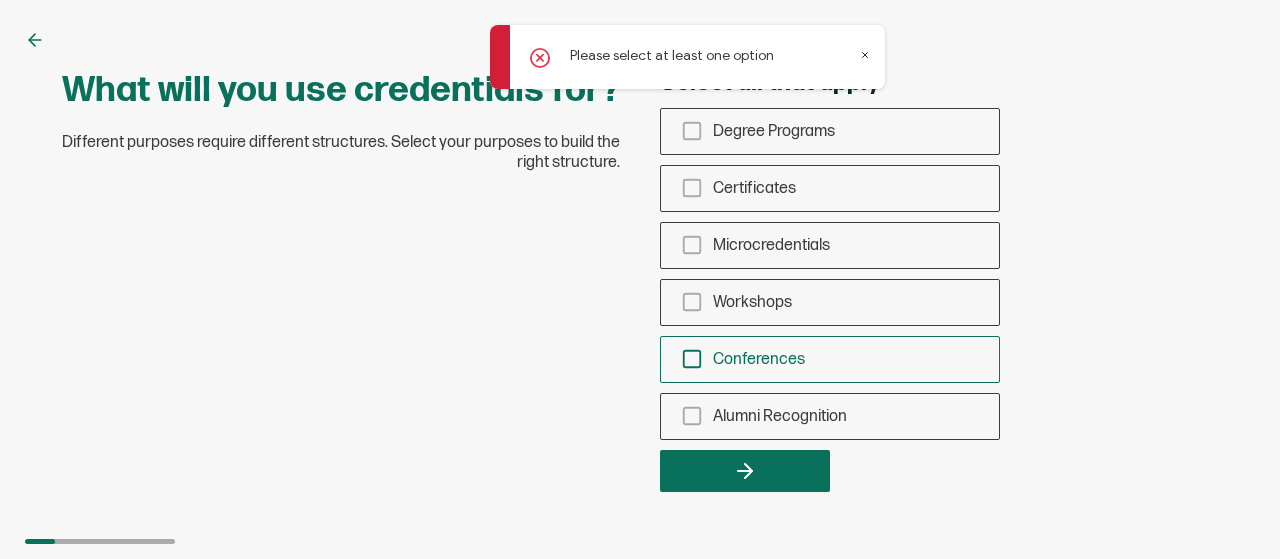 click on "Conferences" at bounding box center (830, 359) 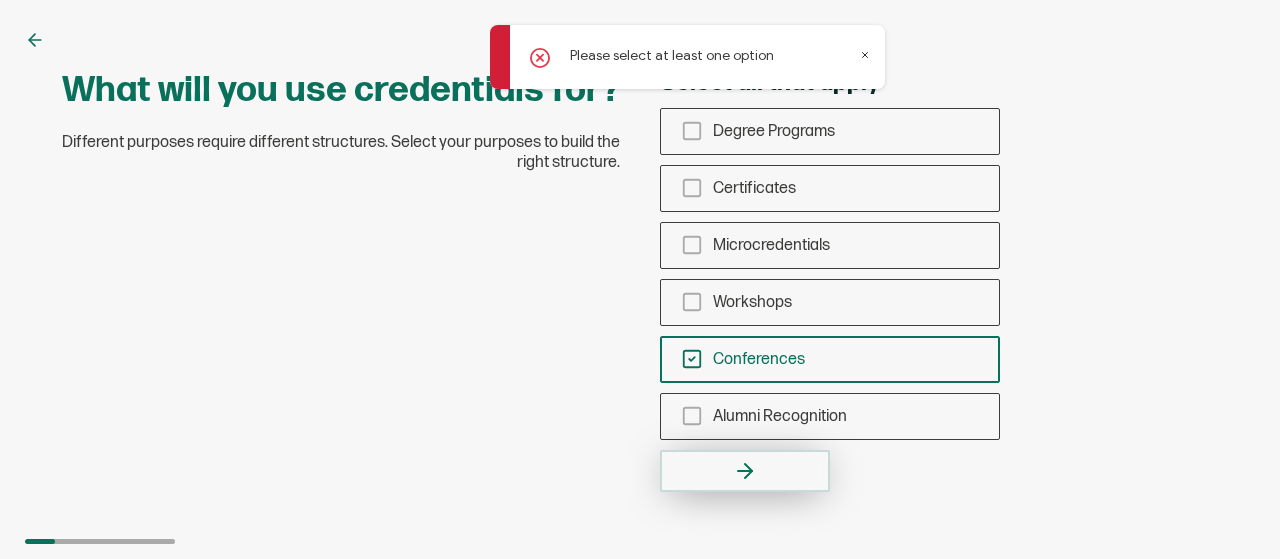 click at bounding box center [745, 471] 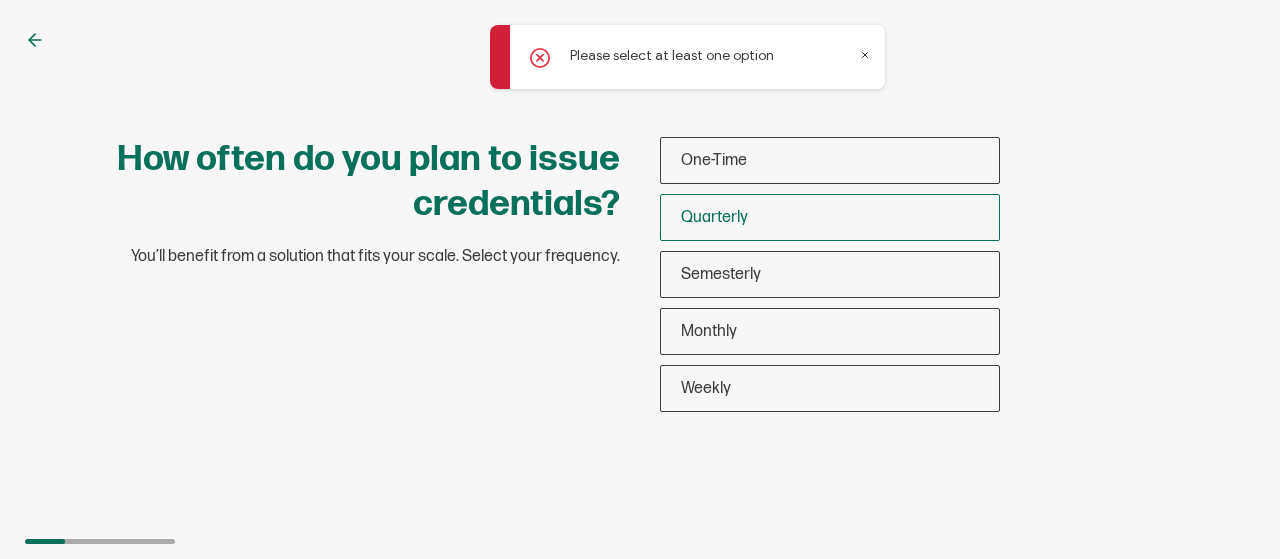 click on "Quarterly" at bounding box center (830, 217) 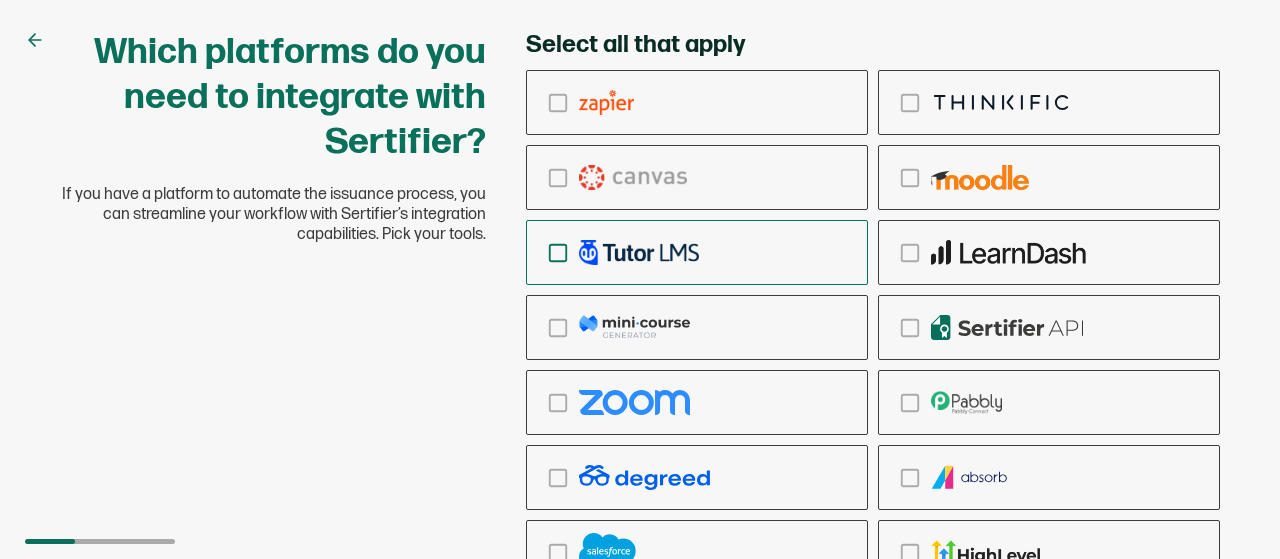 click 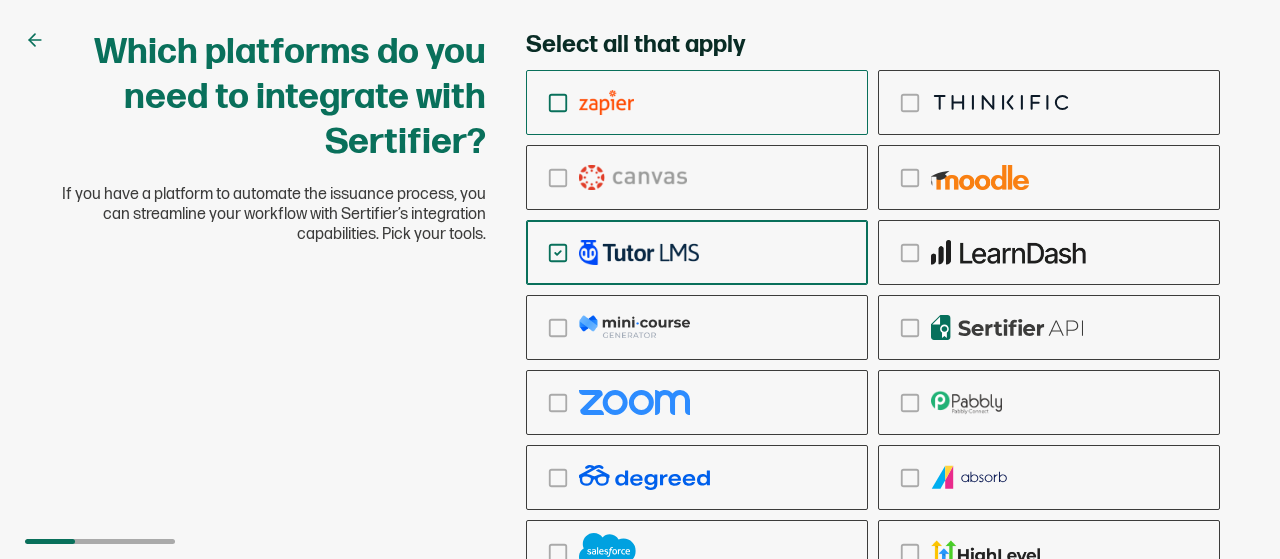 click at bounding box center [606, 102] 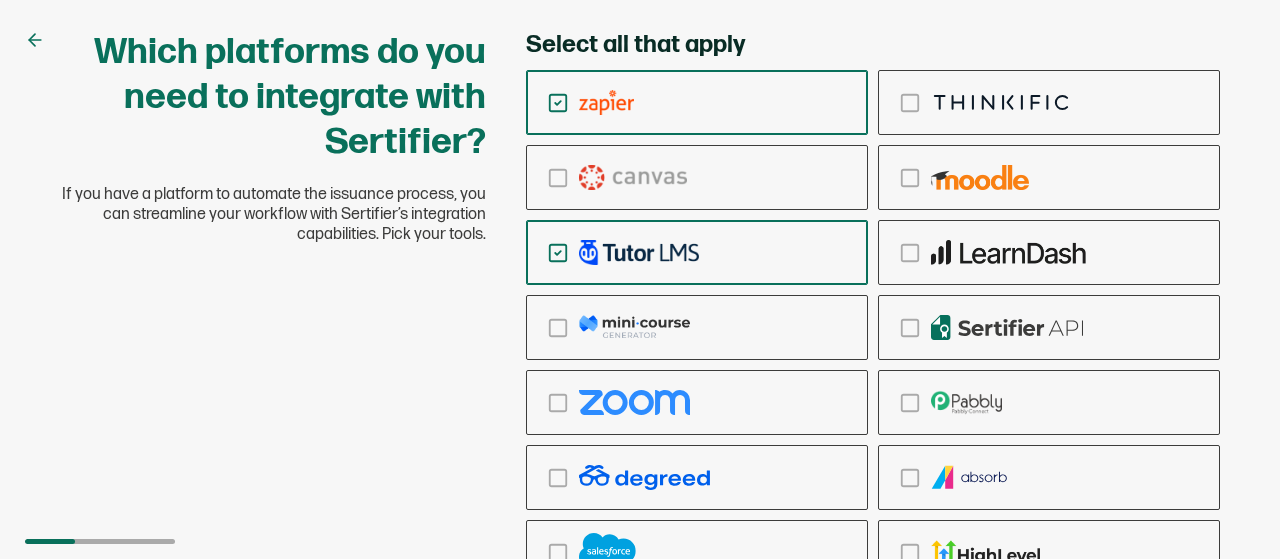 drag, startPoint x: 606, startPoint y: 193, endPoint x: 594, endPoint y: 111, distance: 82.8734 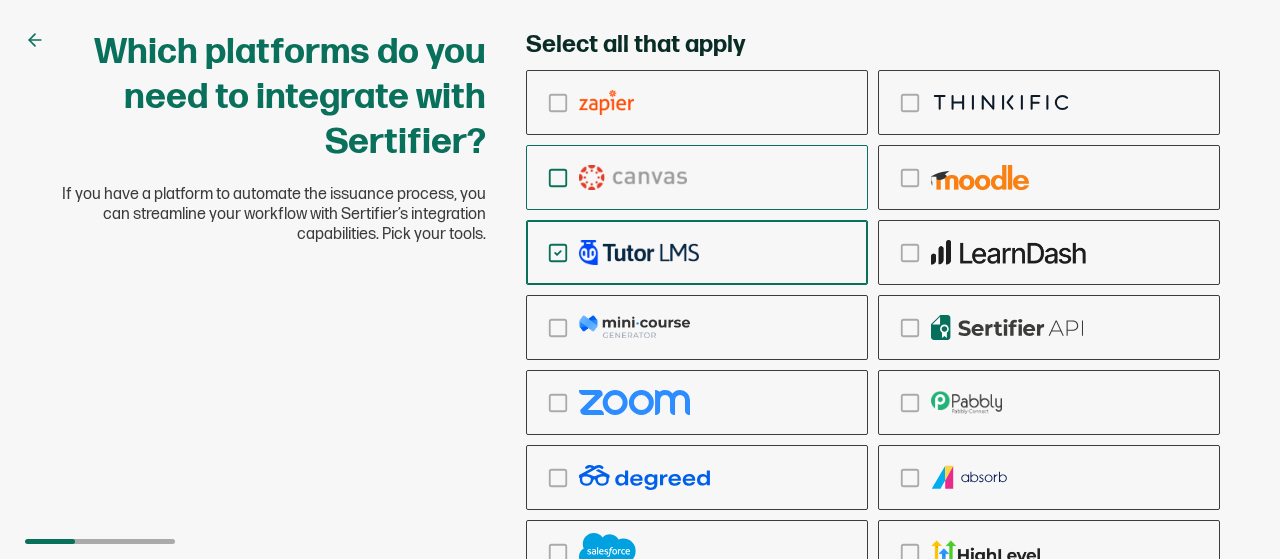 click at bounding box center (697, 177) 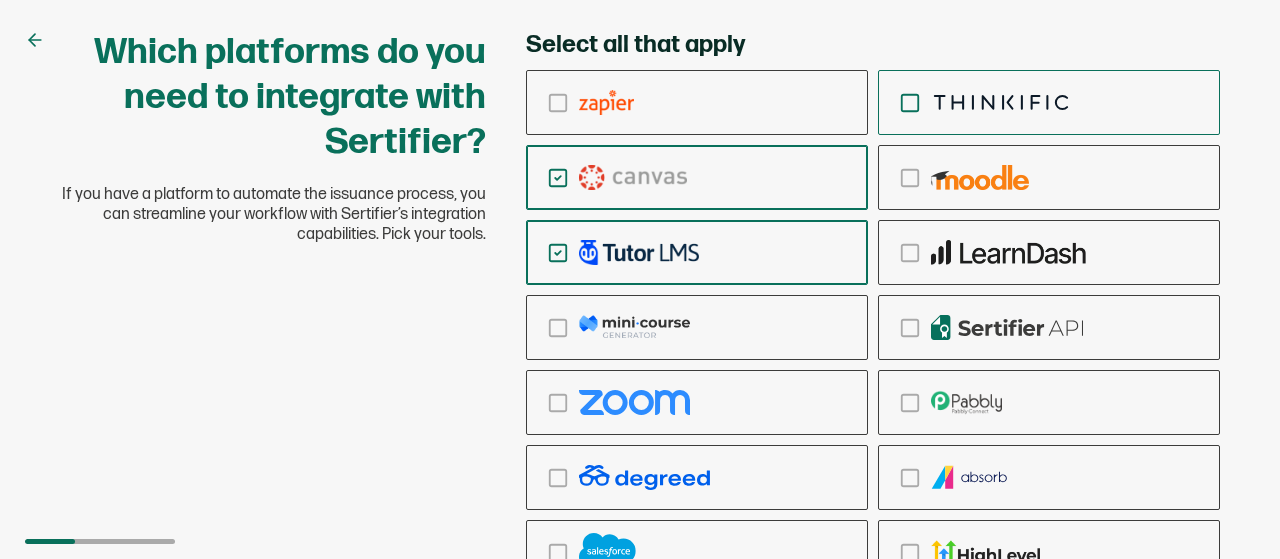 click at bounding box center (1001, 102) 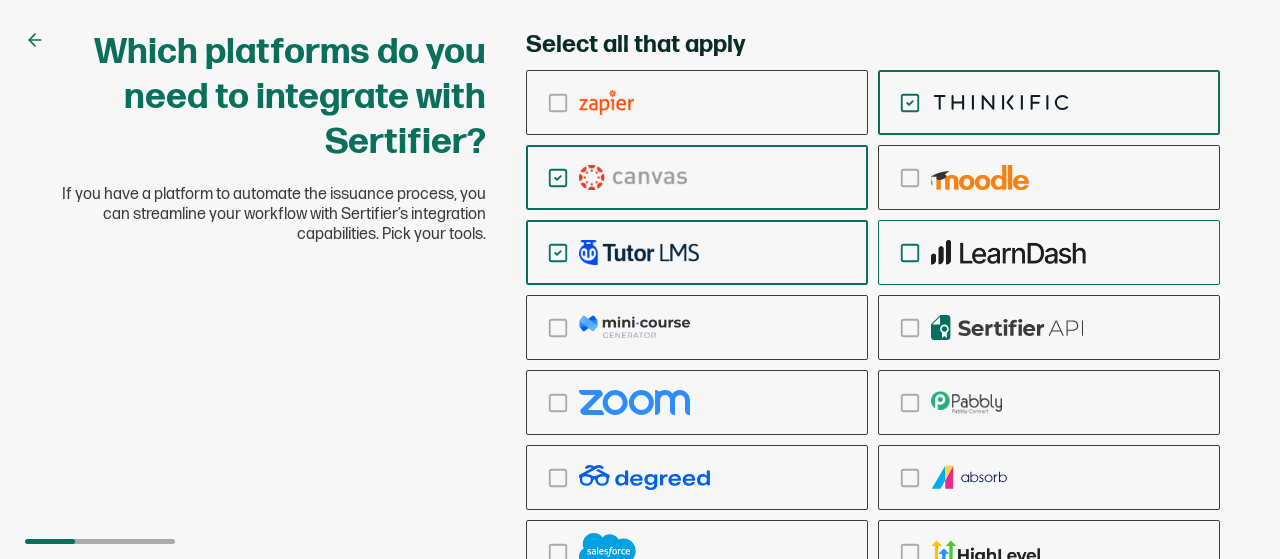 click at bounding box center [1008, 252] 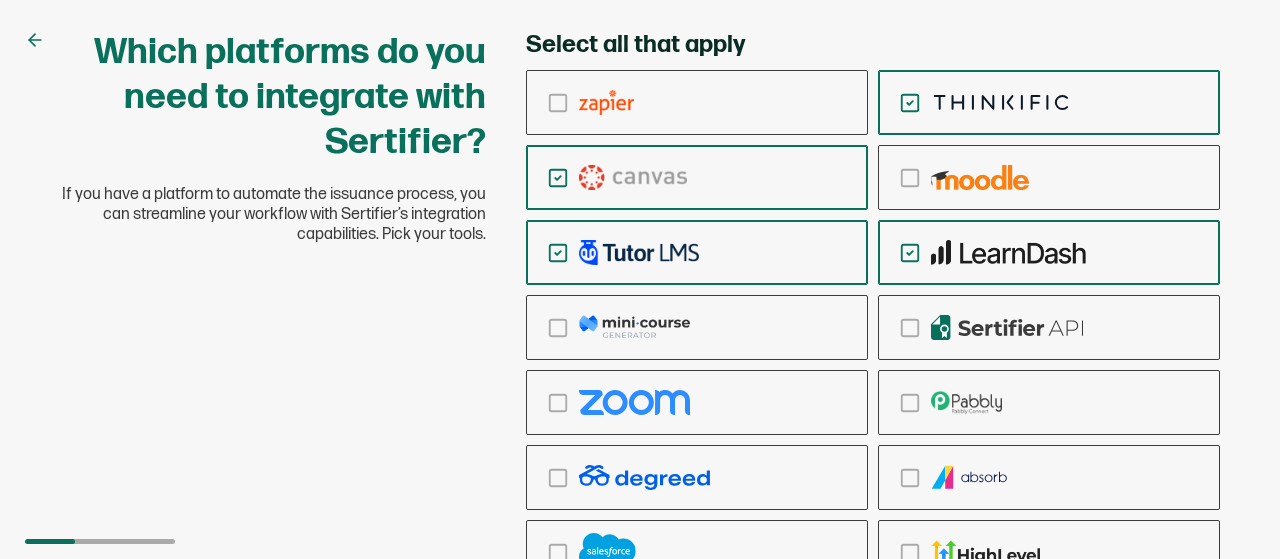 drag, startPoint x: 1279, startPoint y: 86, endPoint x: 1279, endPoint y: 322, distance: 236 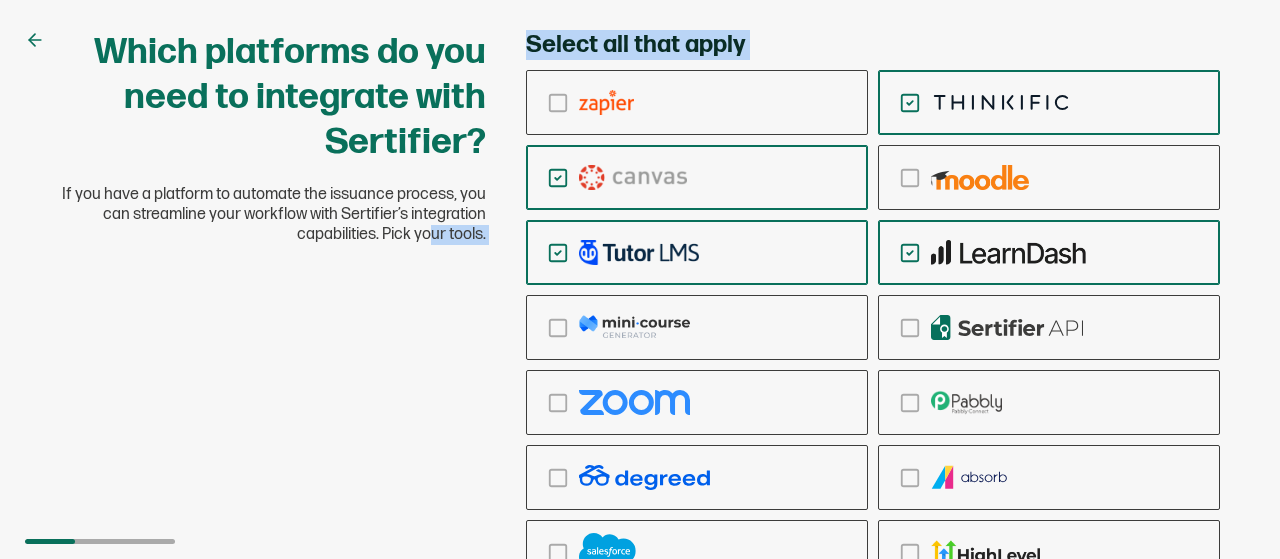 drag, startPoint x: 100, startPoint y: 539, endPoint x: 326, endPoint y: 579, distance: 229.51253 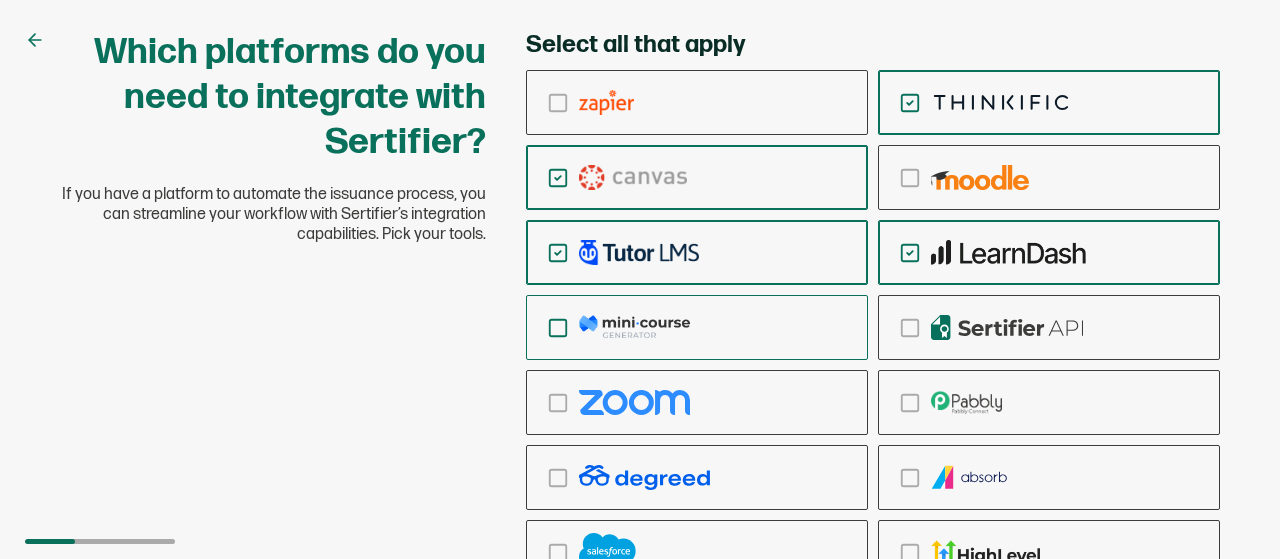 click at bounding box center [697, 327] 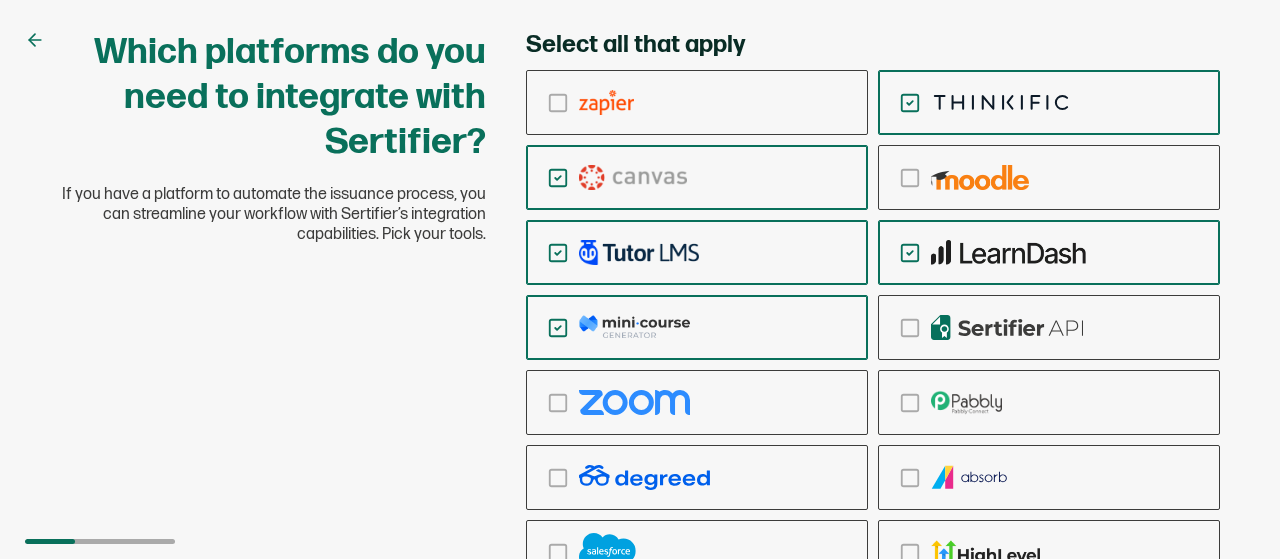 click at bounding box center [697, 327] 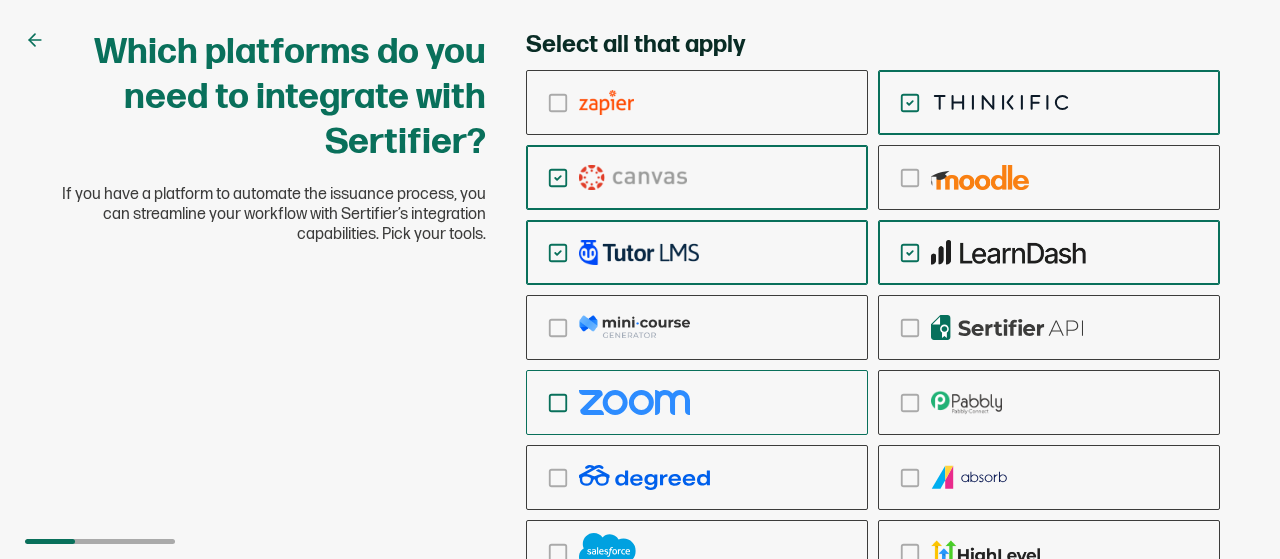 click at bounding box center [697, 402] 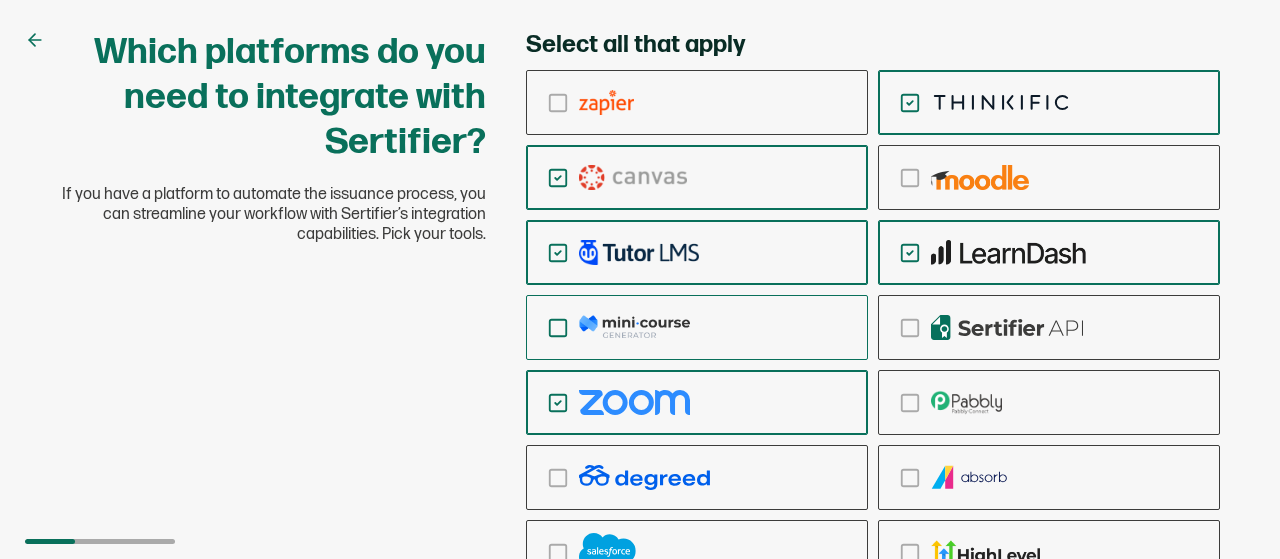 click at bounding box center (697, 327) 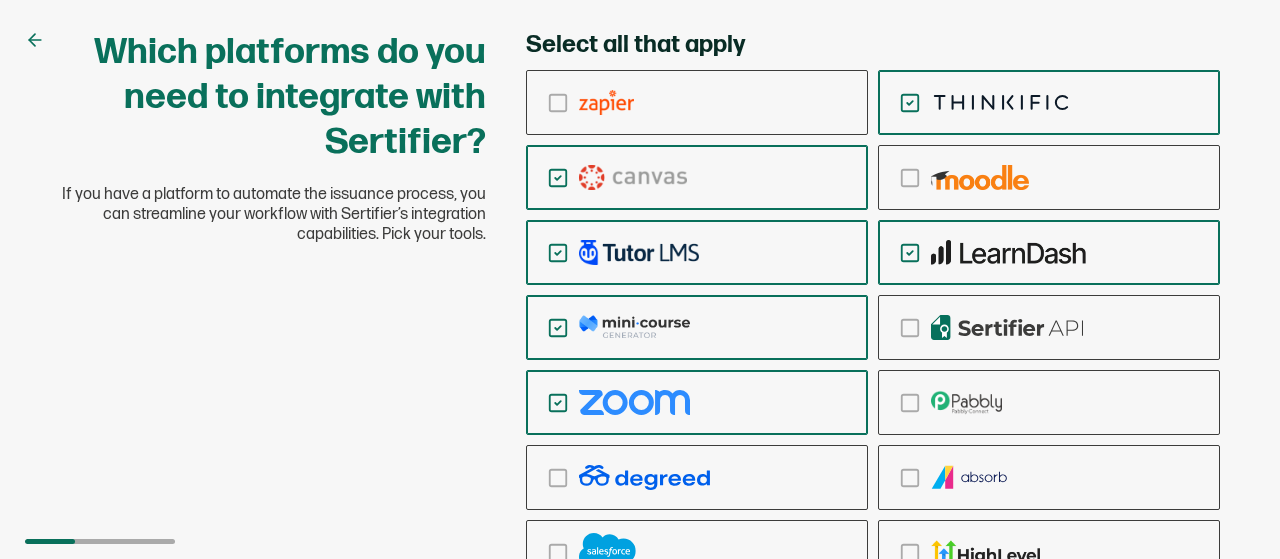 click at bounding box center (873, 327) 